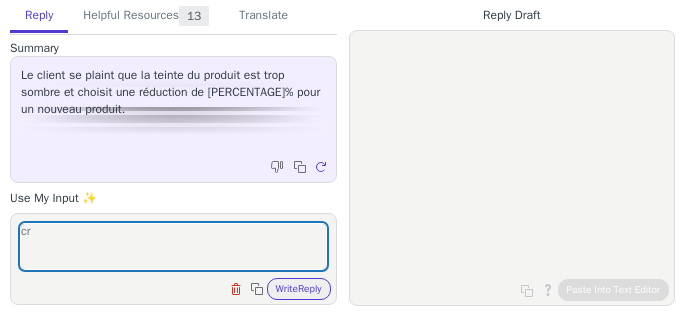 scroll, scrollTop: 0, scrollLeft: 0, axis: both 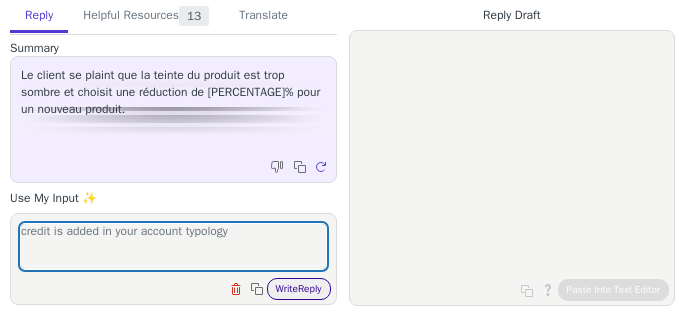 type on "credit is added in your account typology" 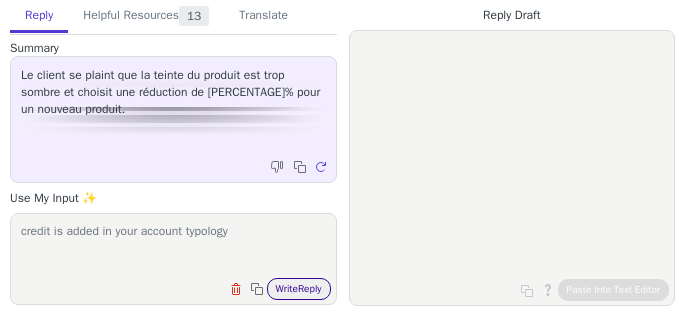 click on "Write  Reply" at bounding box center [299, 289] 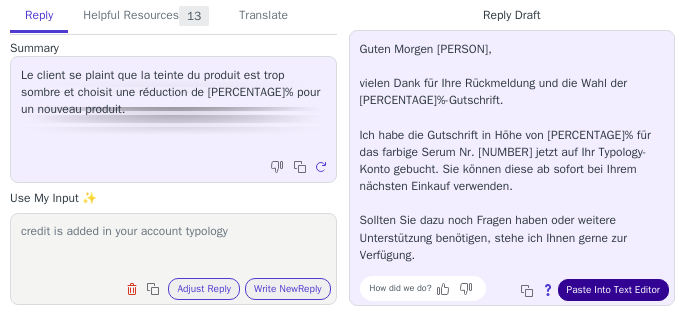 click on "Paste Into Text Editor" at bounding box center (613, 290) 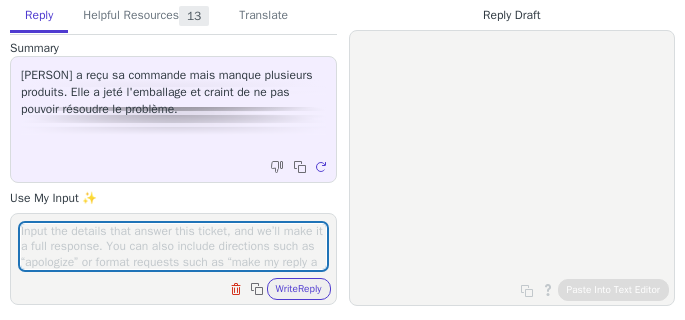 click at bounding box center [173, 246] 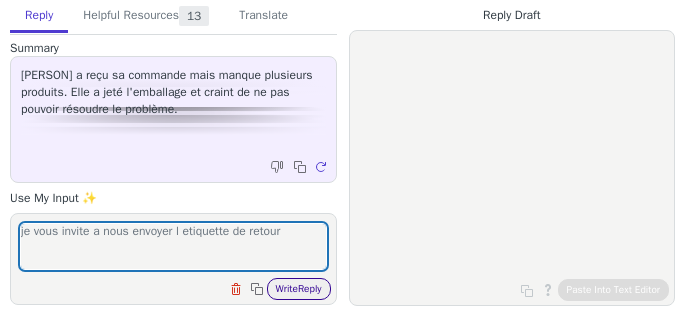 type on "je vous invite a nous envoyer l etiquette de retour" 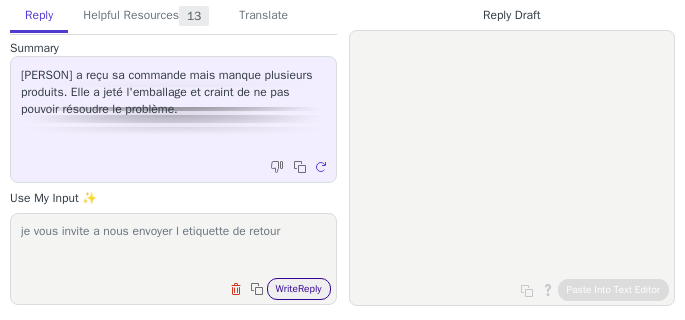 click on "Write  Reply" at bounding box center (299, 289) 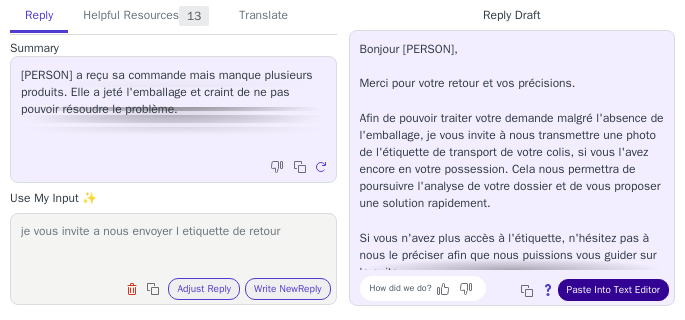 click on "Paste Into Text Editor" at bounding box center [613, 290] 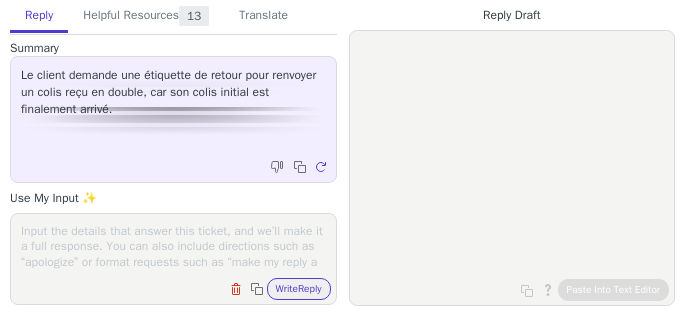 scroll, scrollTop: 0, scrollLeft: 0, axis: both 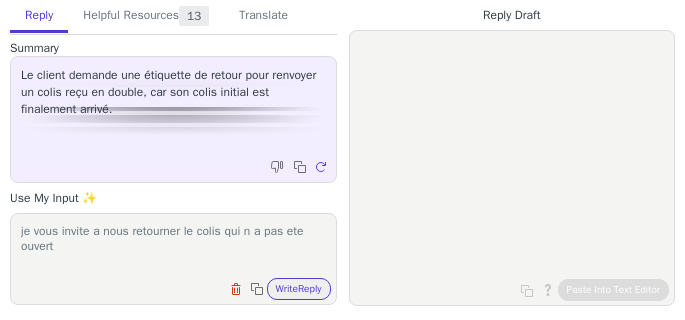 click on "je vous invite a nous retourner le colis qui n a pas ete ouvert" at bounding box center [173, 246] 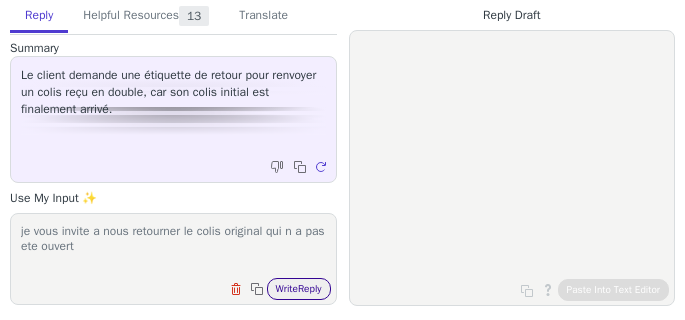 type on "je vous invite a nous retourner le colis original qui n a pas ete ouvert" 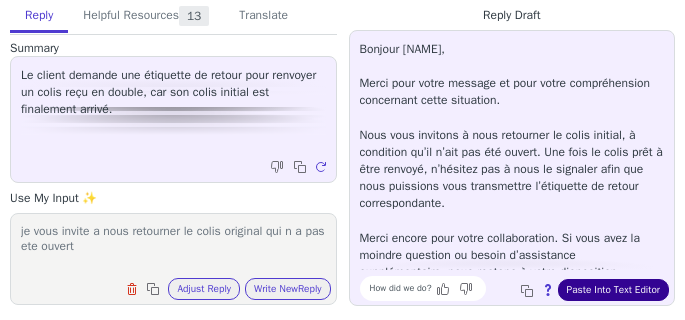 click on "Paste Into Text Editor" at bounding box center (613, 290) 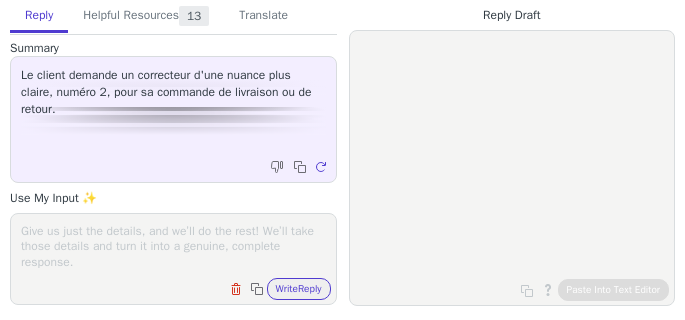 scroll, scrollTop: 0, scrollLeft: 0, axis: both 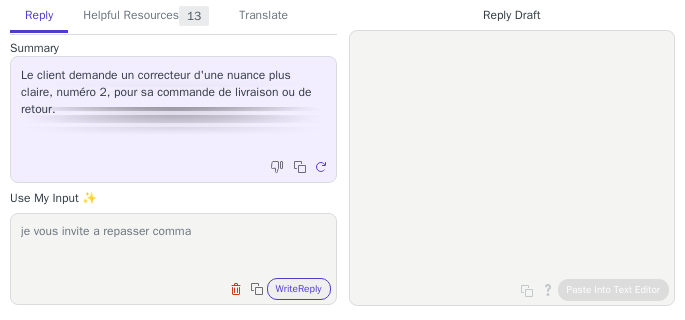 type on "je vous invite a repasser comm" 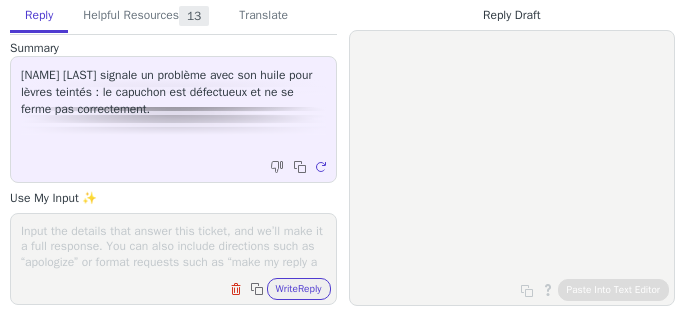 scroll, scrollTop: 0, scrollLeft: 0, axis: both 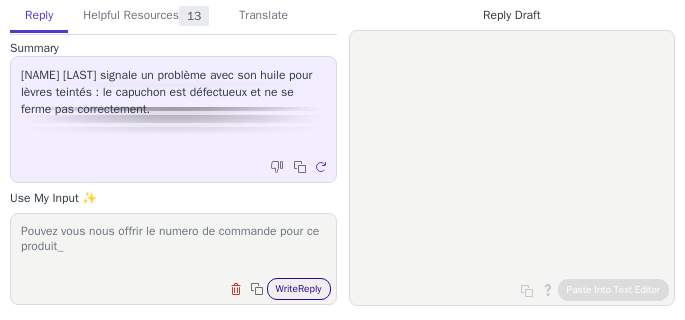 type on "Pouvez vous nous offrir le numero de commande pour ce produit_" 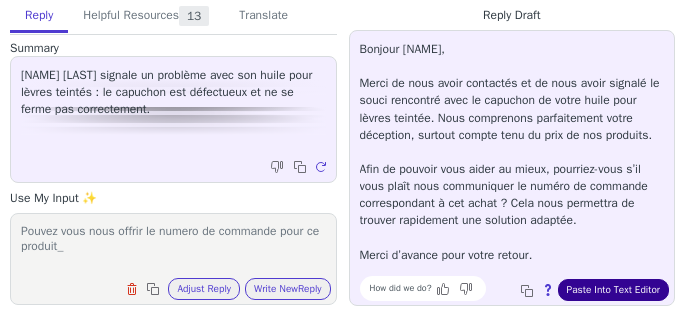 click on "Paste Into Text Editor" at bounding box center (613, 290) 